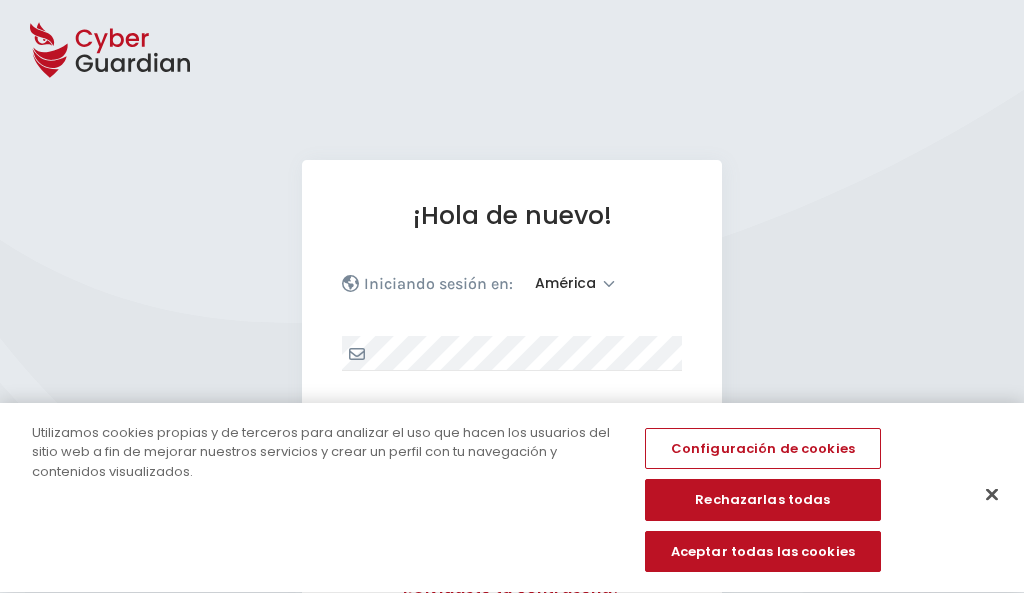 select on "América" 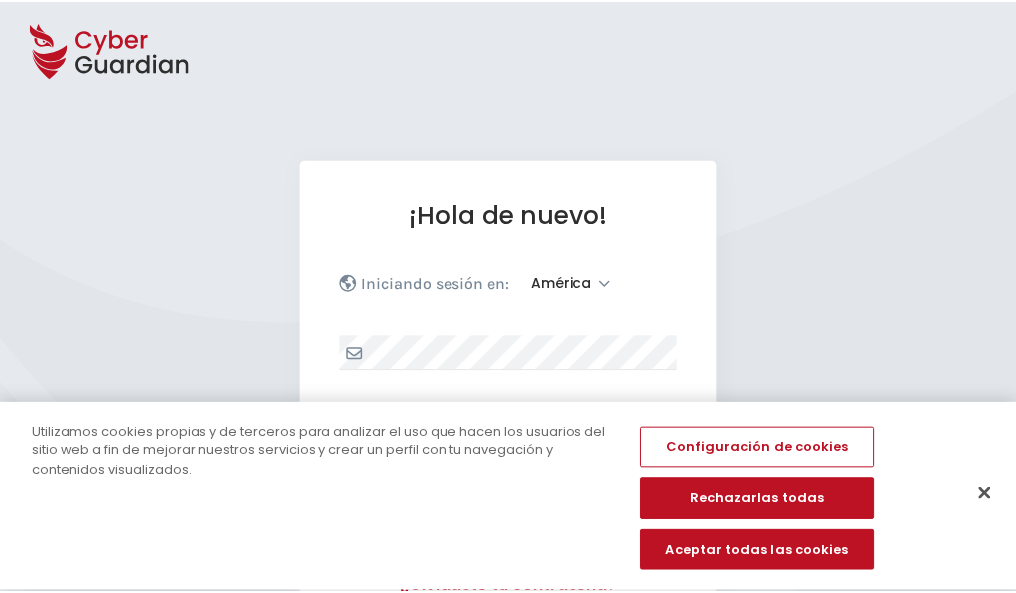 scroll, scrollTop: 0, scrollLeft: 0, axis: both 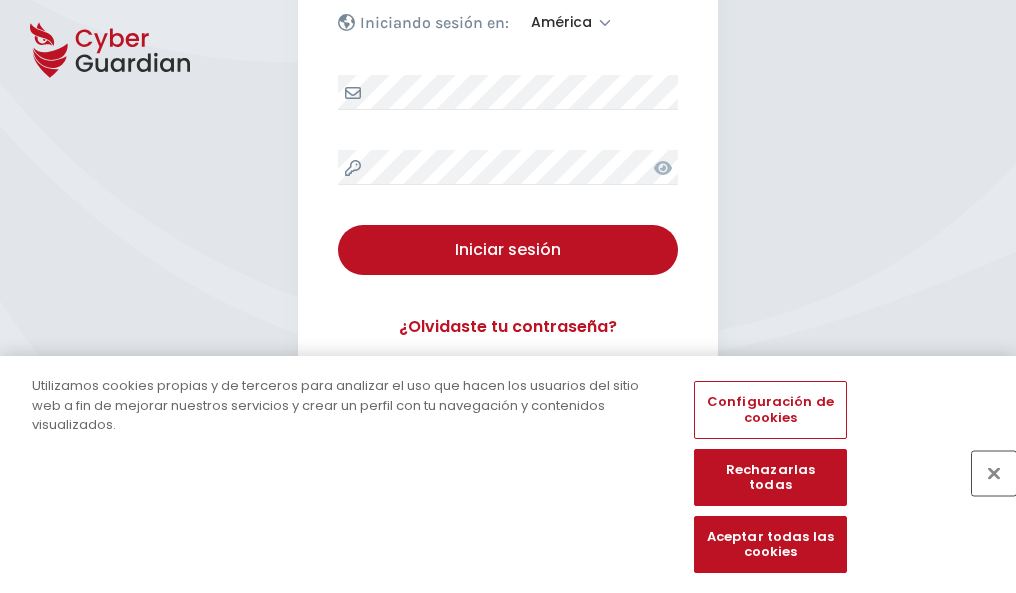 click at bounding box center (994, 473) 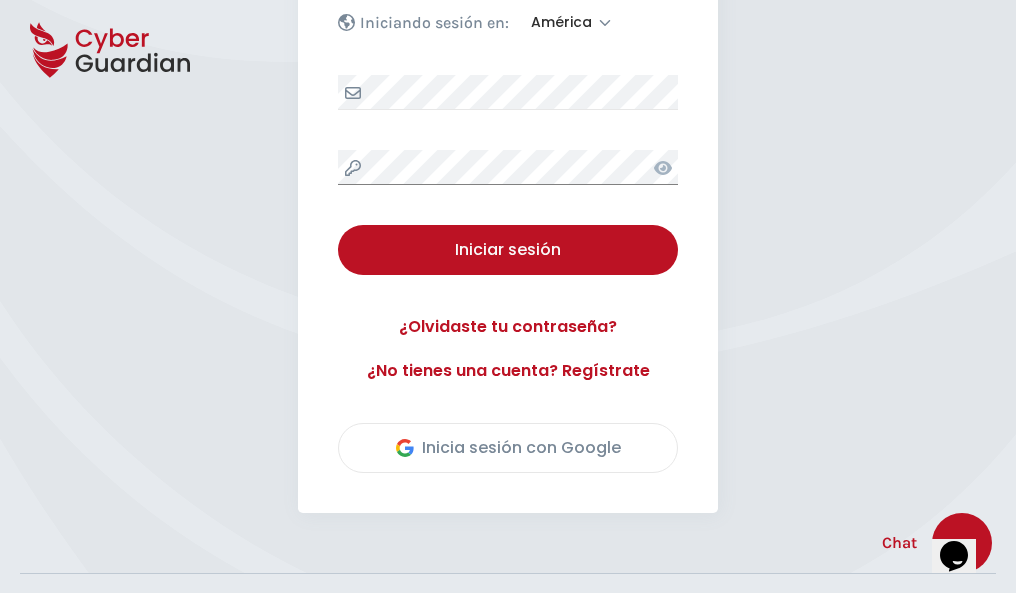 scroll, scrollTop: 454, scrollLeft: 0, axis: vertical 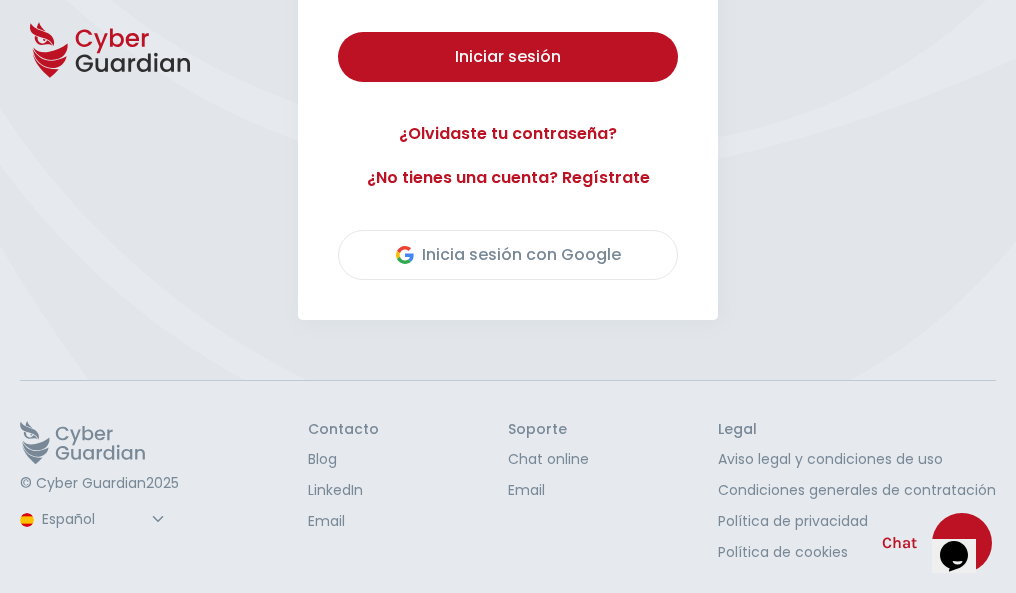 type 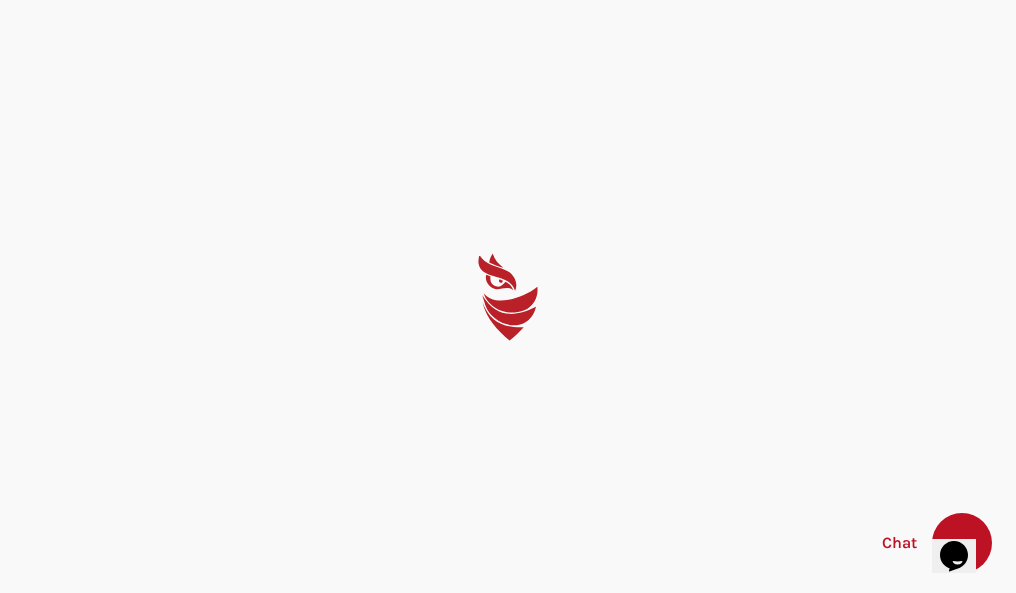 scroll, scrollTop: 0, scrollLeft: 0, axis: both 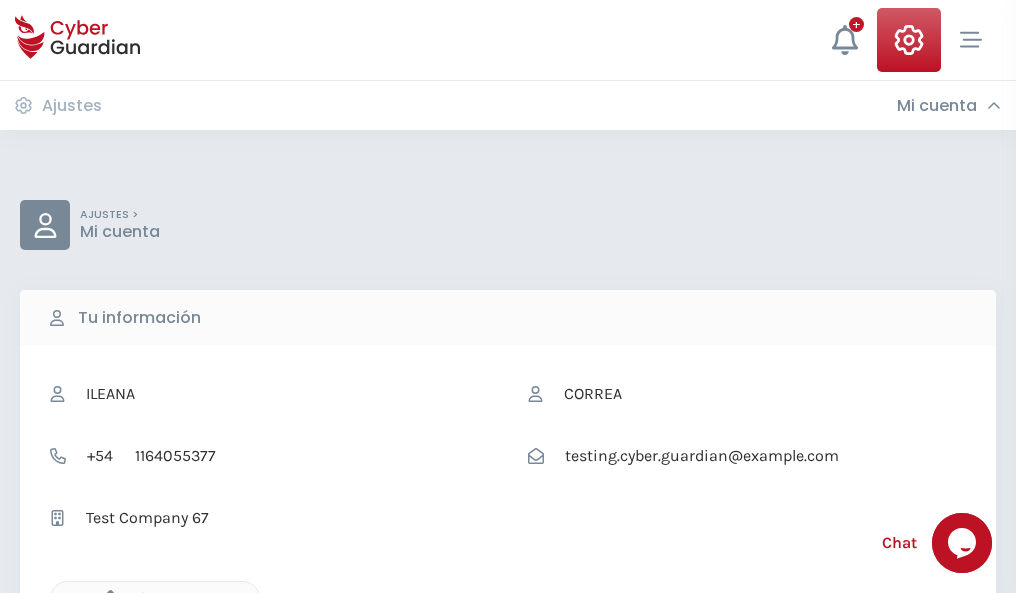 click 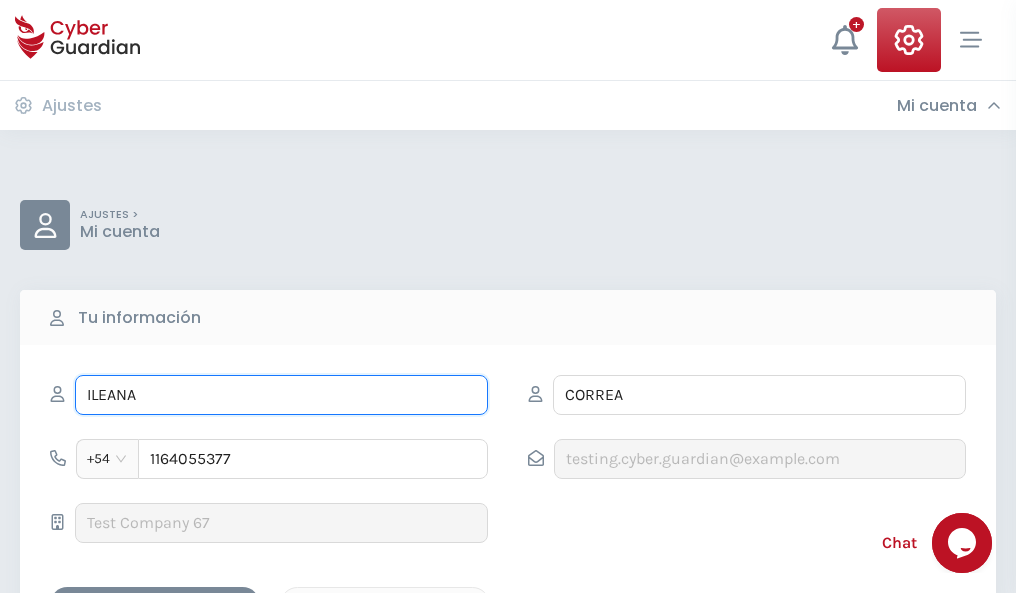 click on "ILEANA" at bounding box center (281, 395) 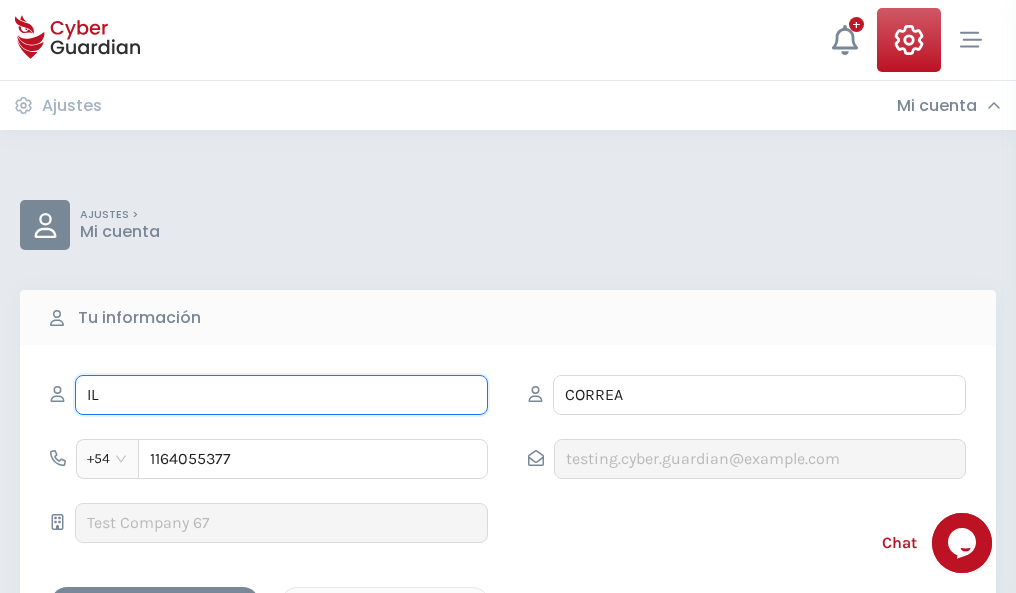 type on "I" 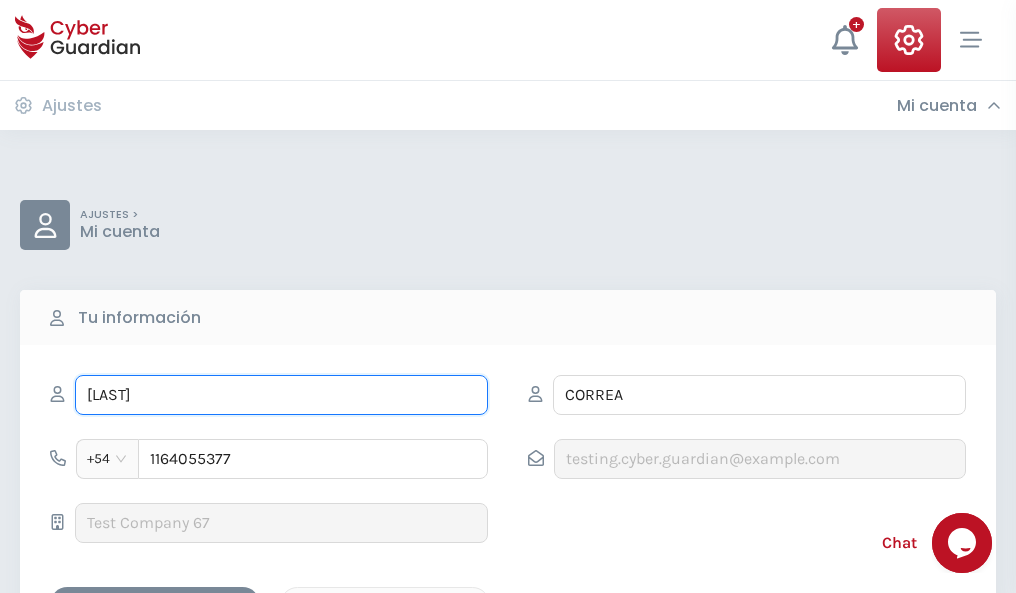 type on "Sosimo" 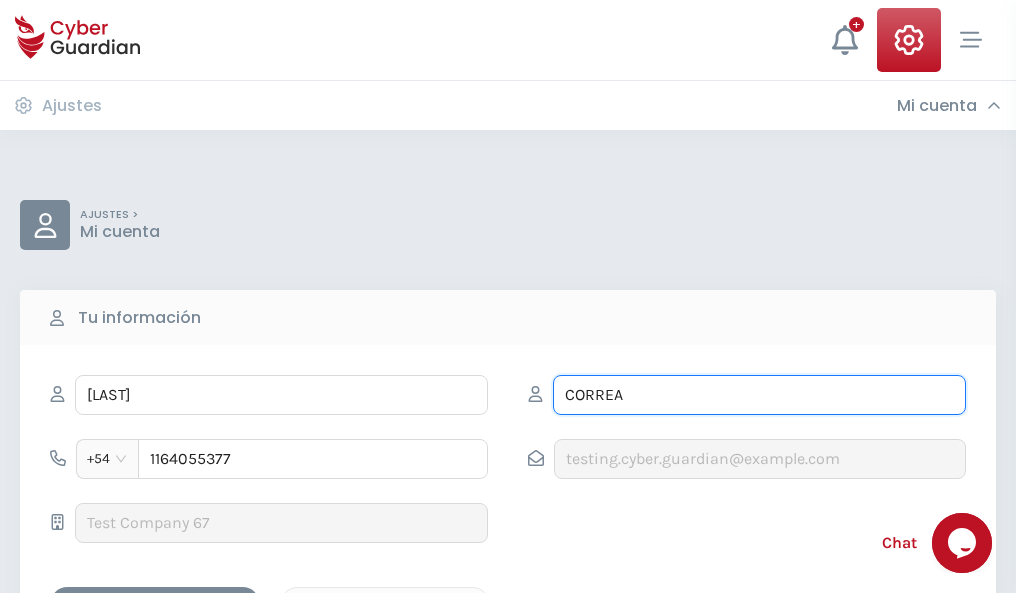 click on "CORREA" at bounding box center (759, 395) 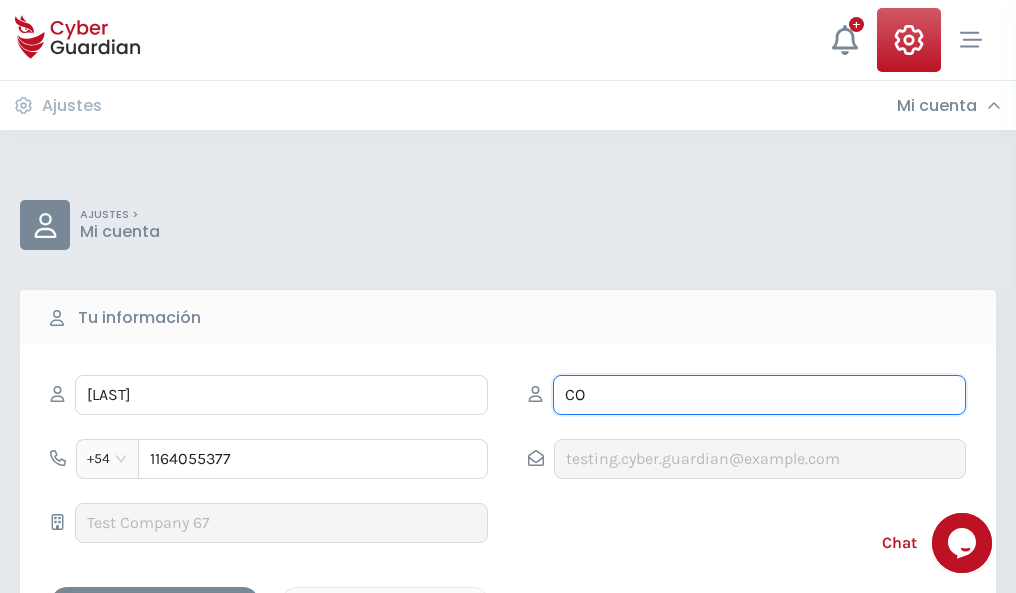 type on "C" 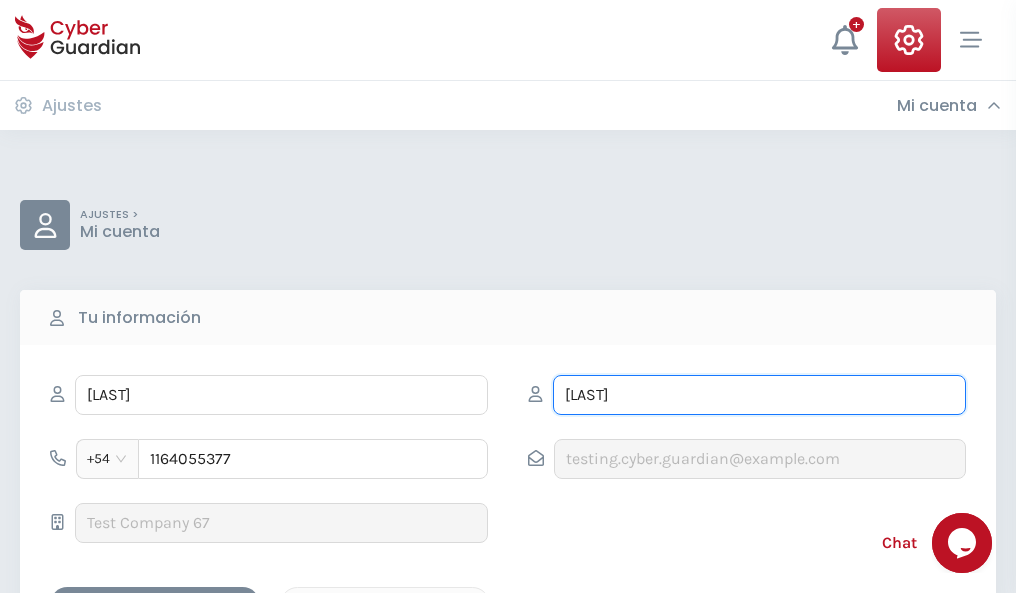 type on "Almazán" 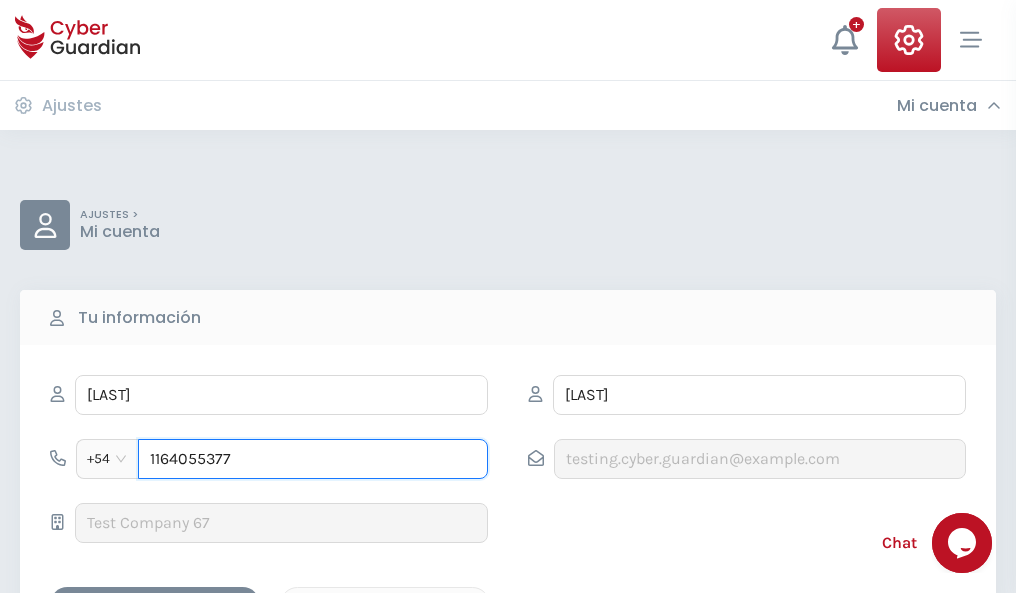 click on "1164055377" at bounding box center [313, 459] 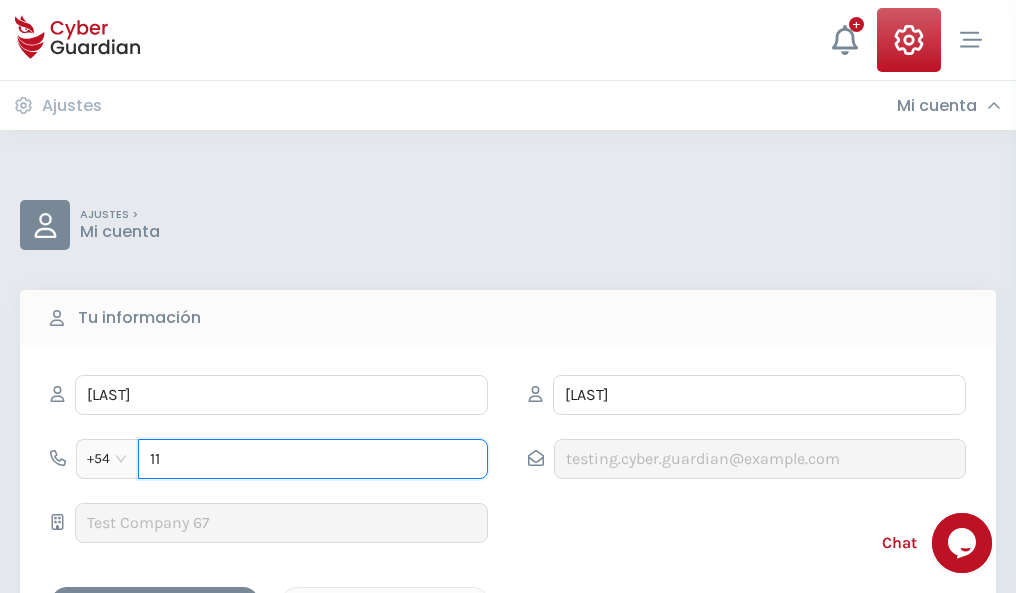 type on "1" 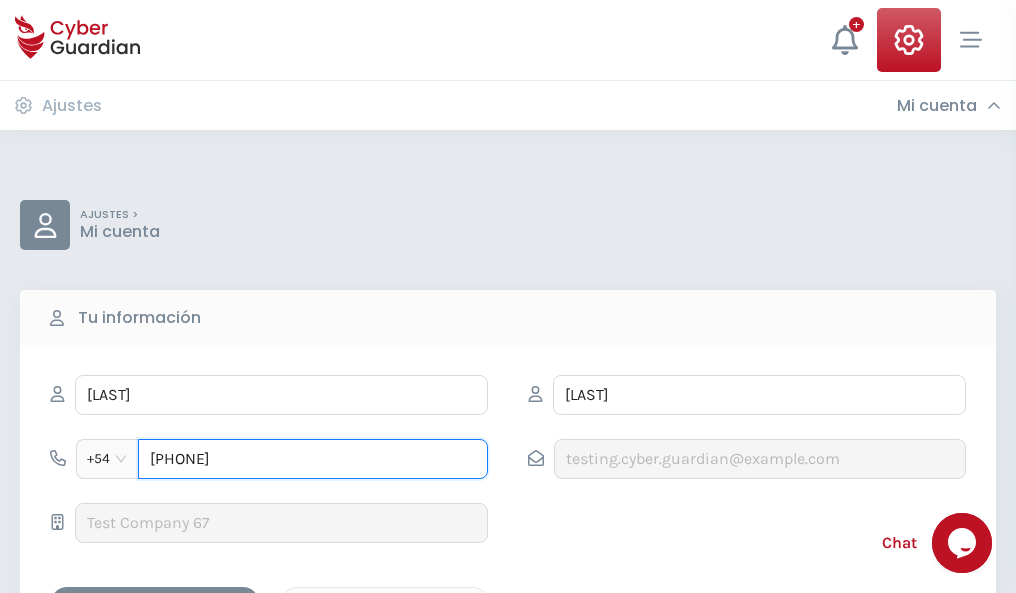 type on "4985423014" 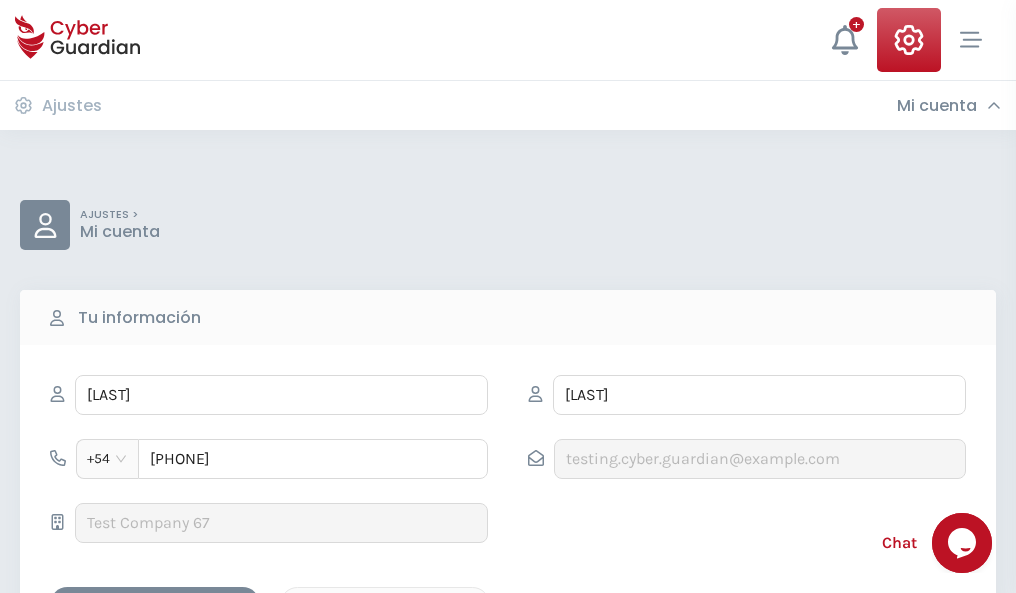 click on "Cancelar" at bounding box center (385, 604) 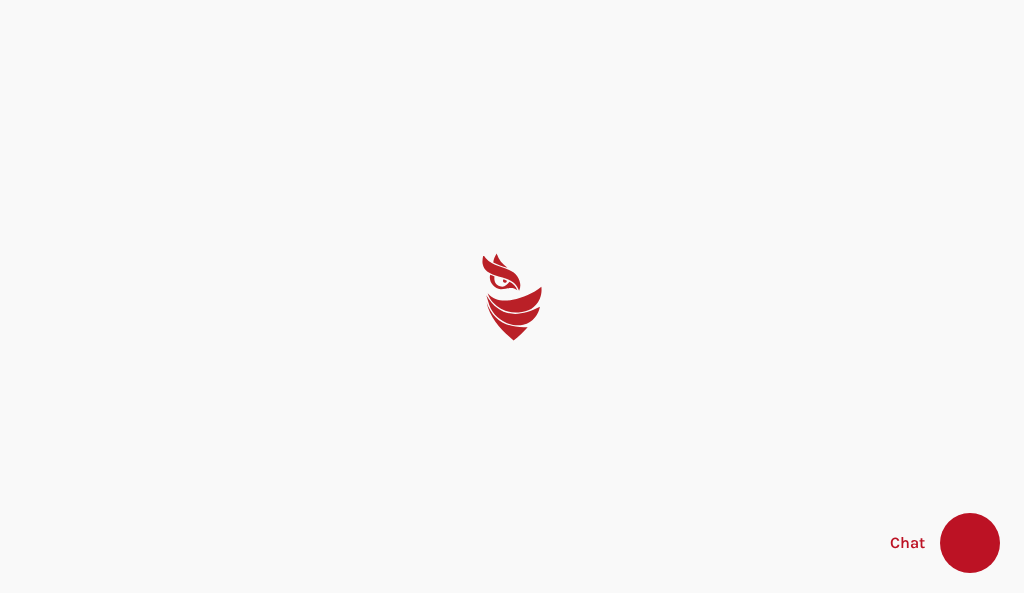 scroll, scrollTop: 0, scrollLeft: 0, axis: both 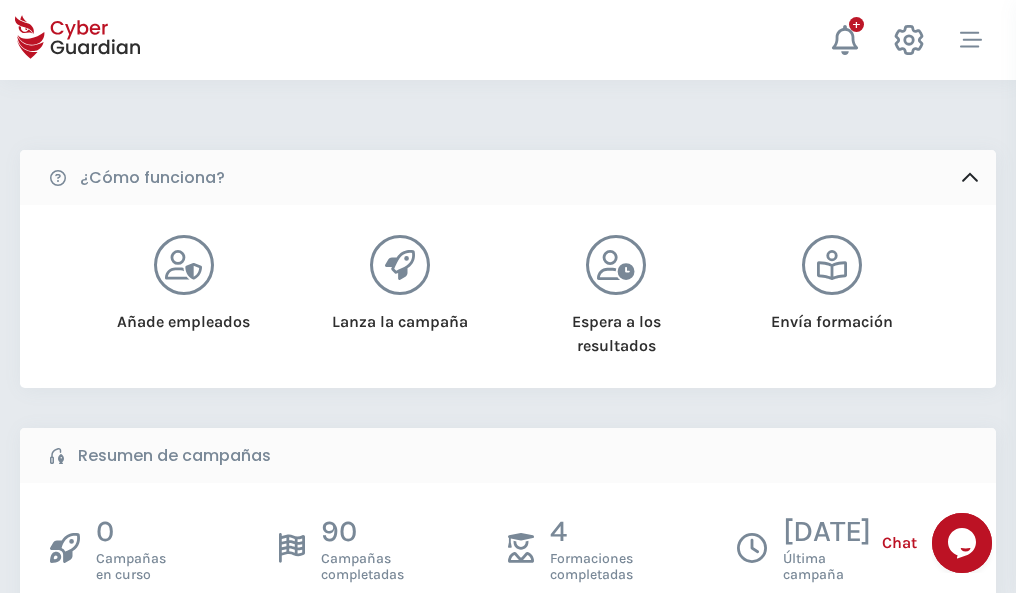 click on "Crear una campaña" at bounding box center (155, 645) 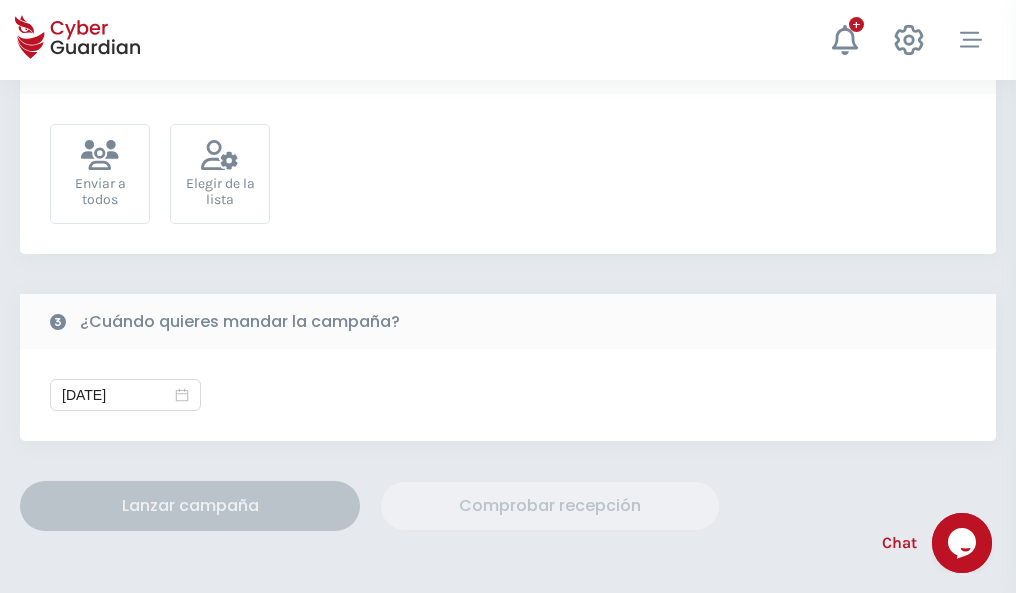 scroll, scrollTop: 732, scrollLeft: 0, axis: vertical 